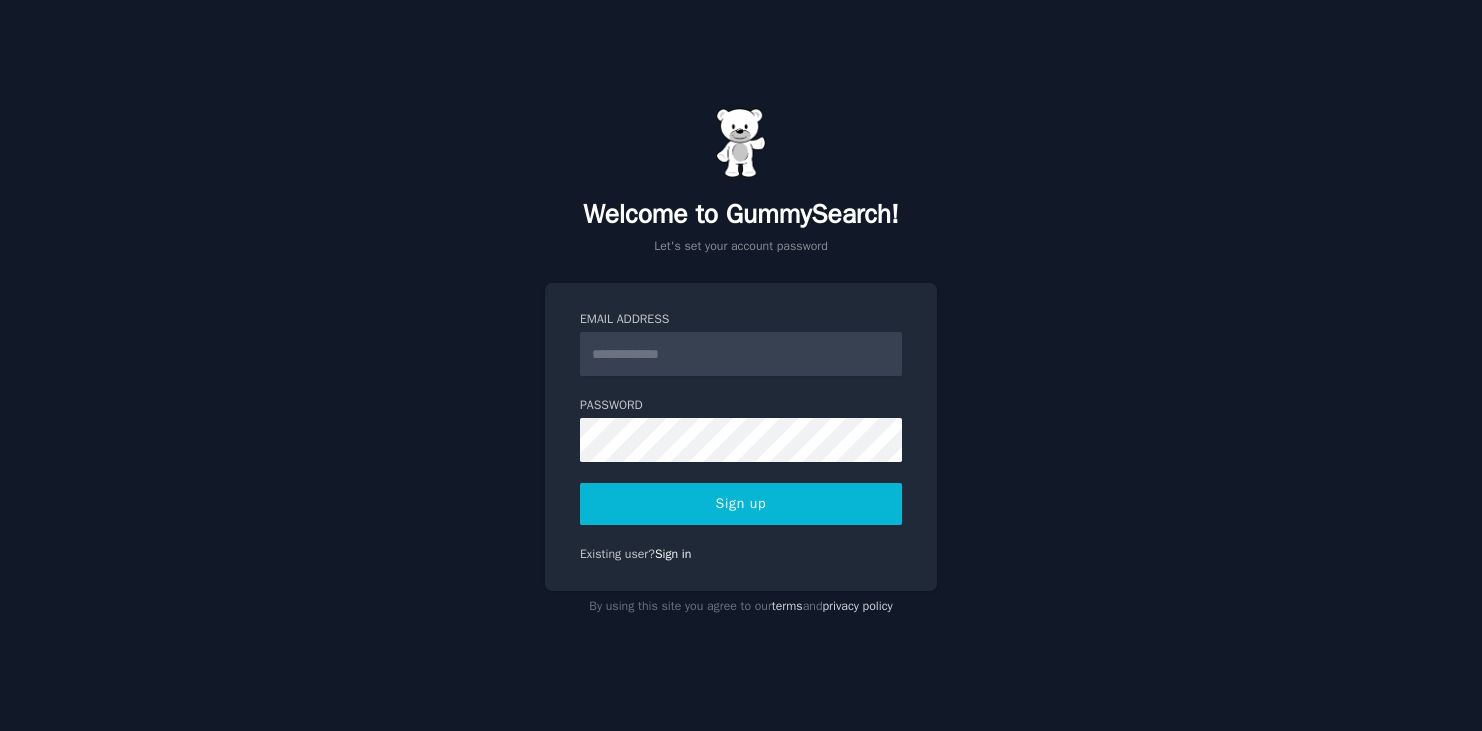 scroll, scrollTop: 0, scrollLeft: 0, axis: both 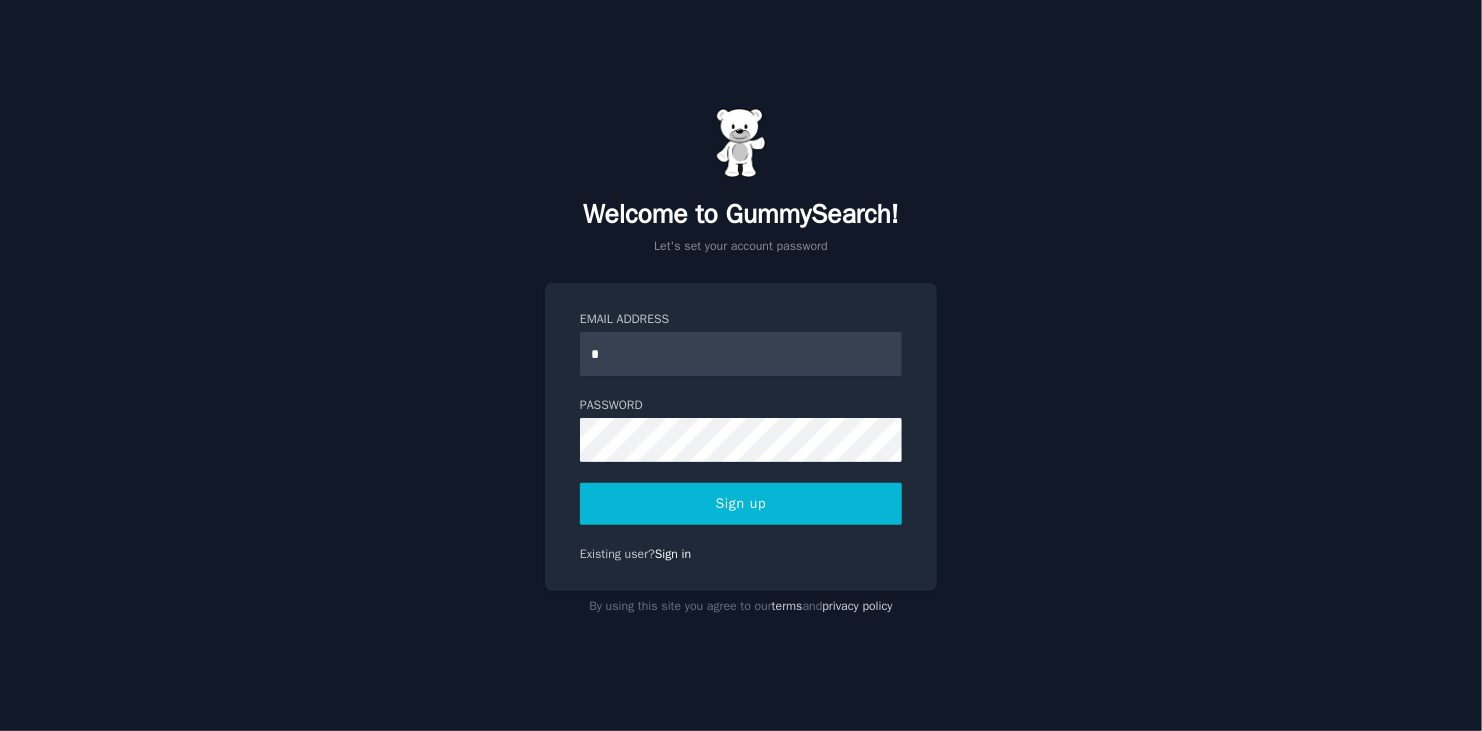 type on "**********" 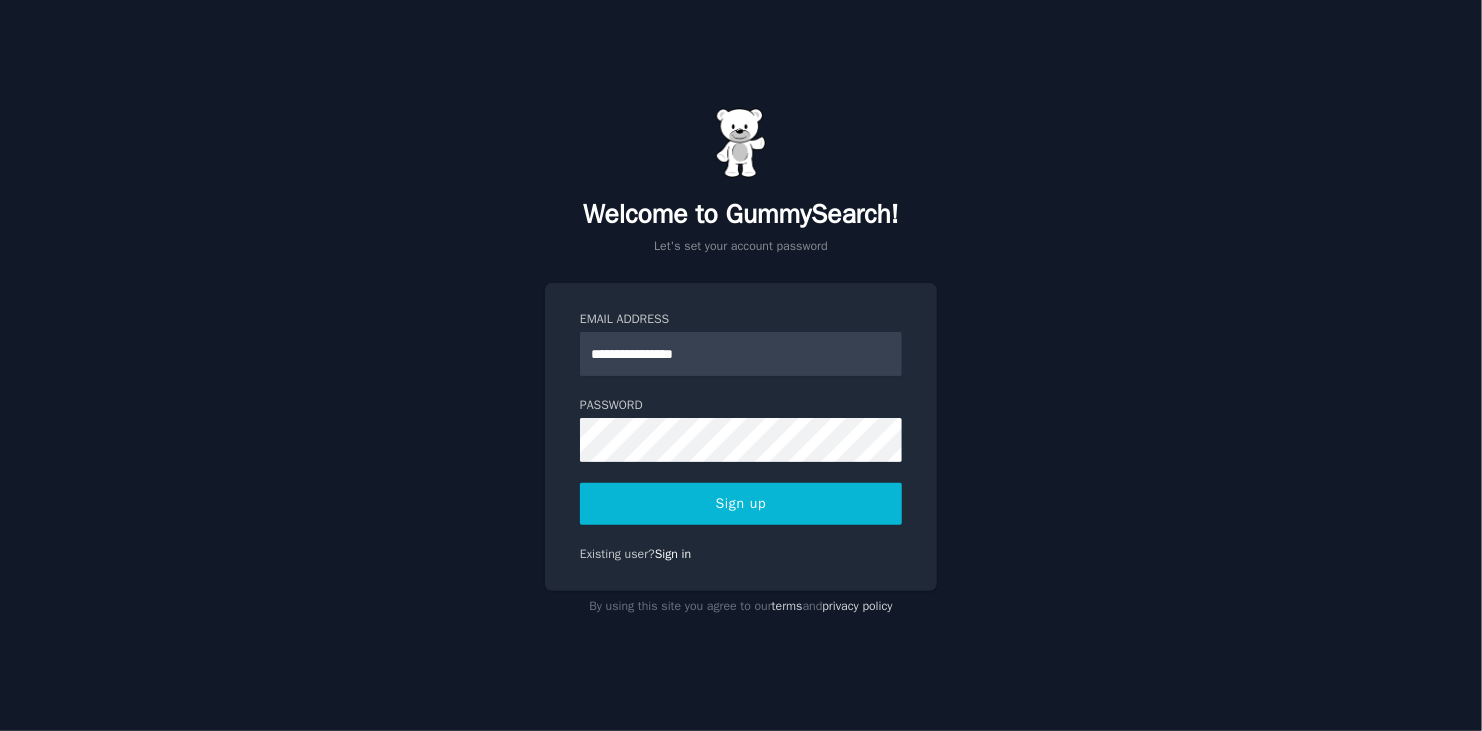 click on "Sign up" at bounding box center [741, 504] 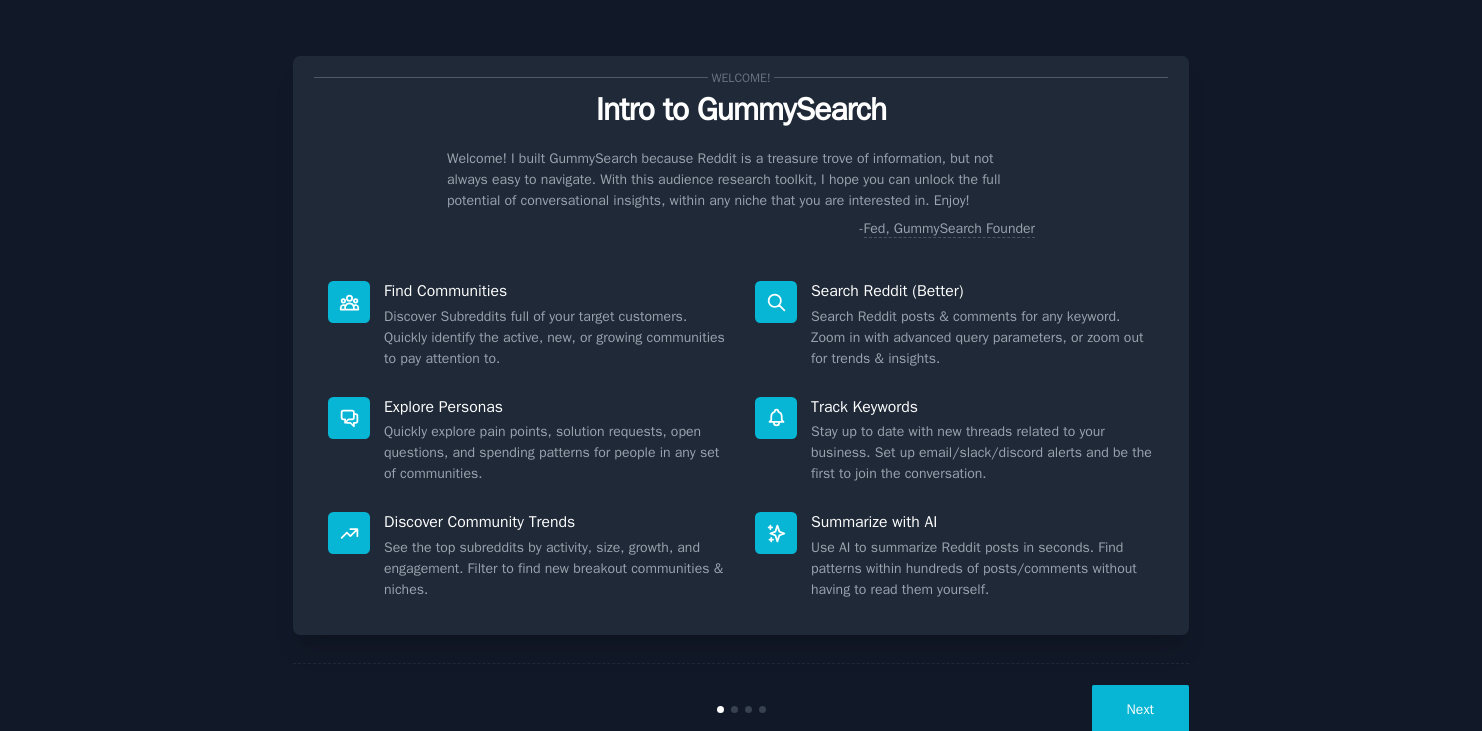 scroll, scrollTop: 0, scrollLeft: 0, axis: both 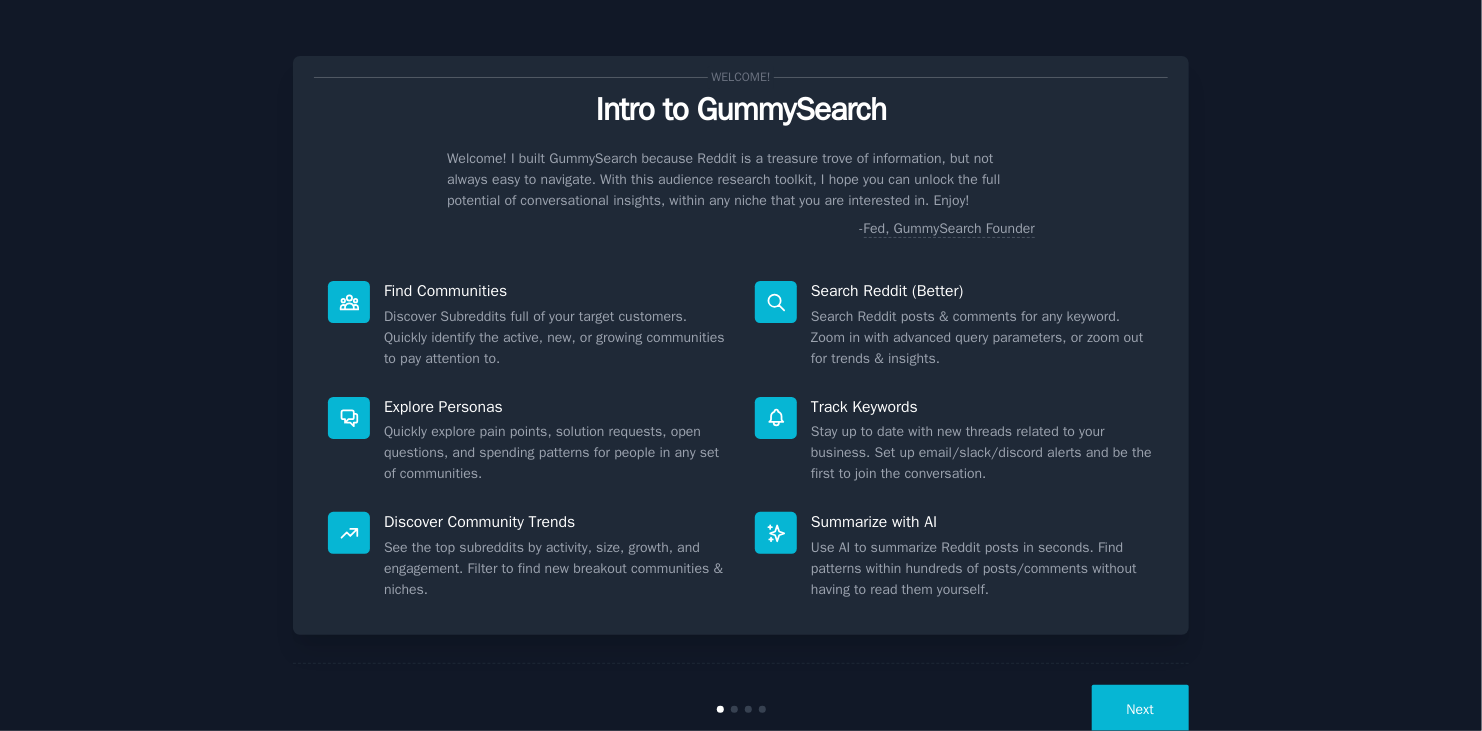 click on "Next" at bounding box center [1140, 709] 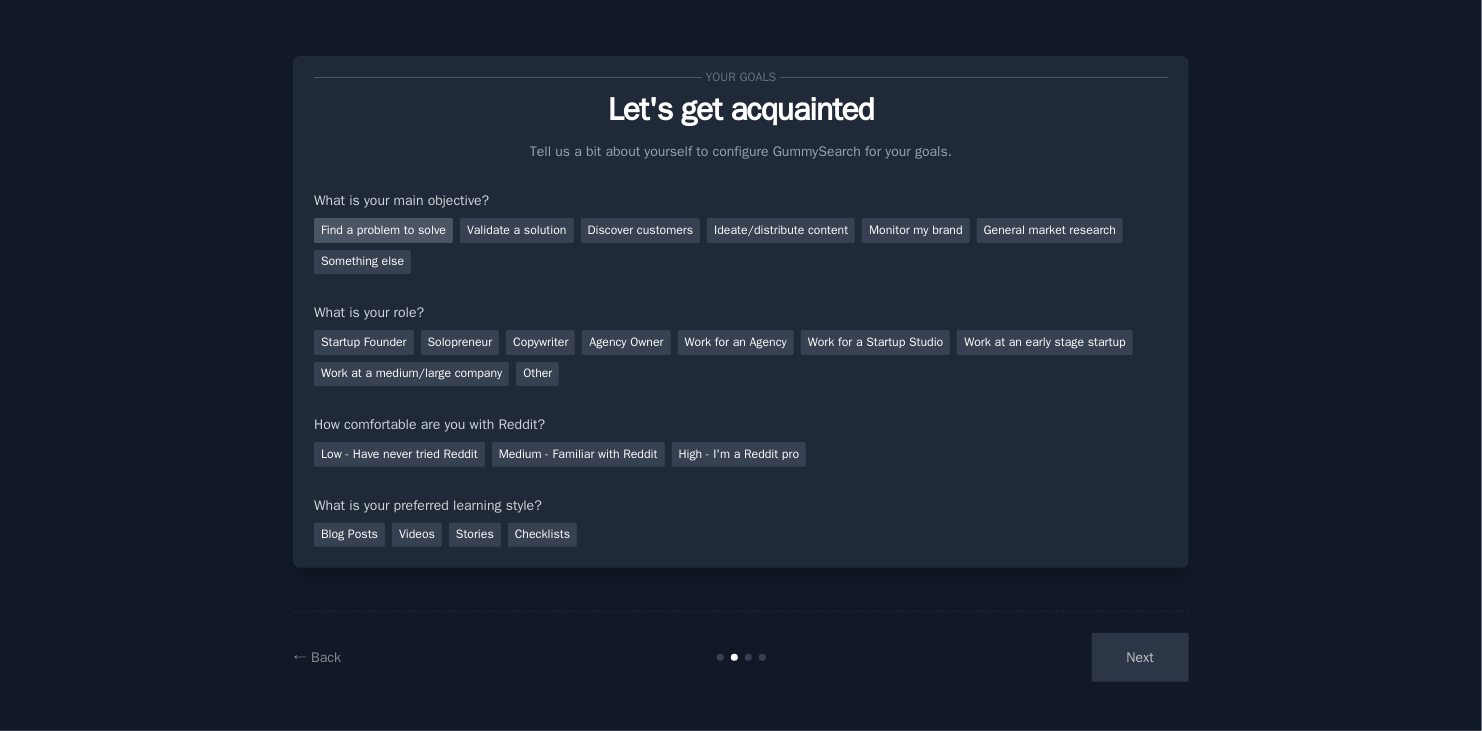 click on "Find a problem to solve" at bounding box center [383, 230] 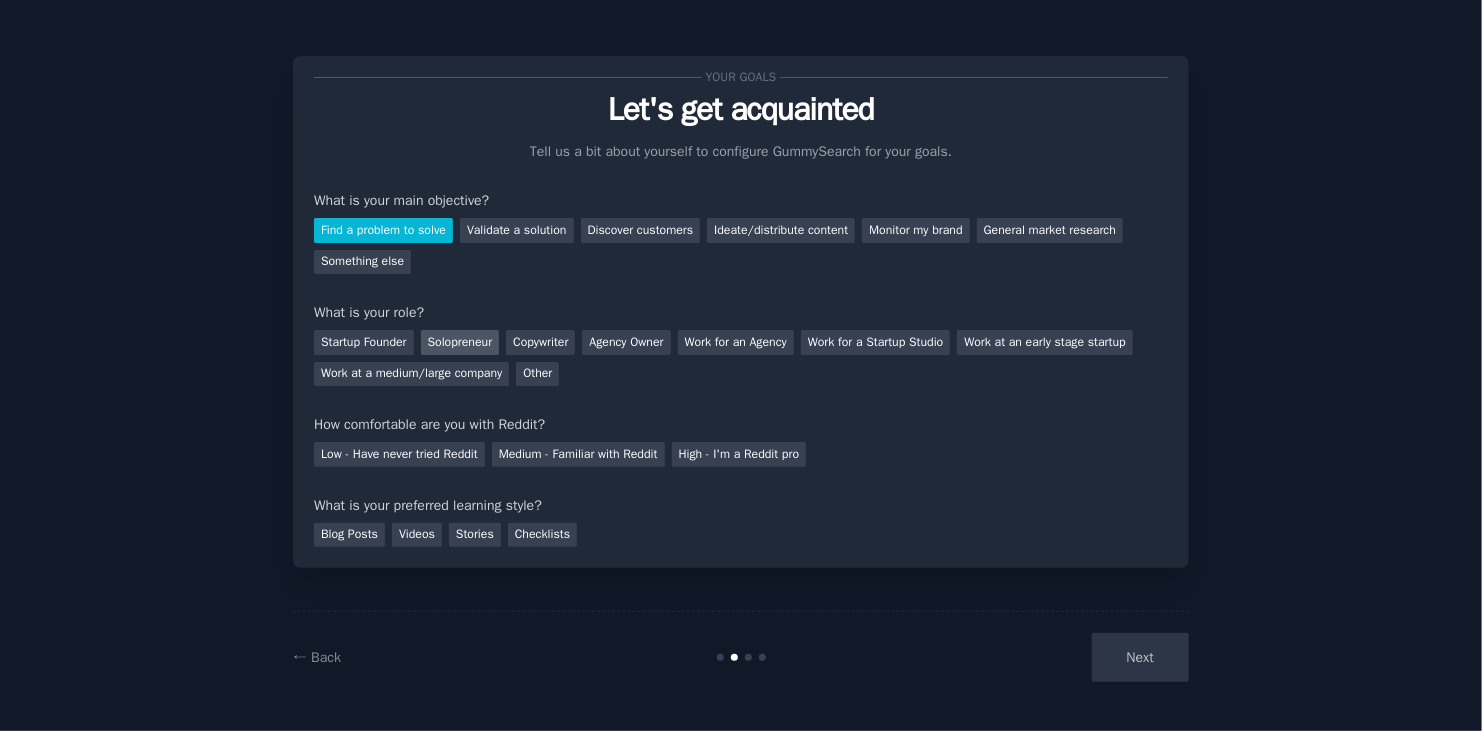 click on "Solopreneur" at bounding box center [460, 342] 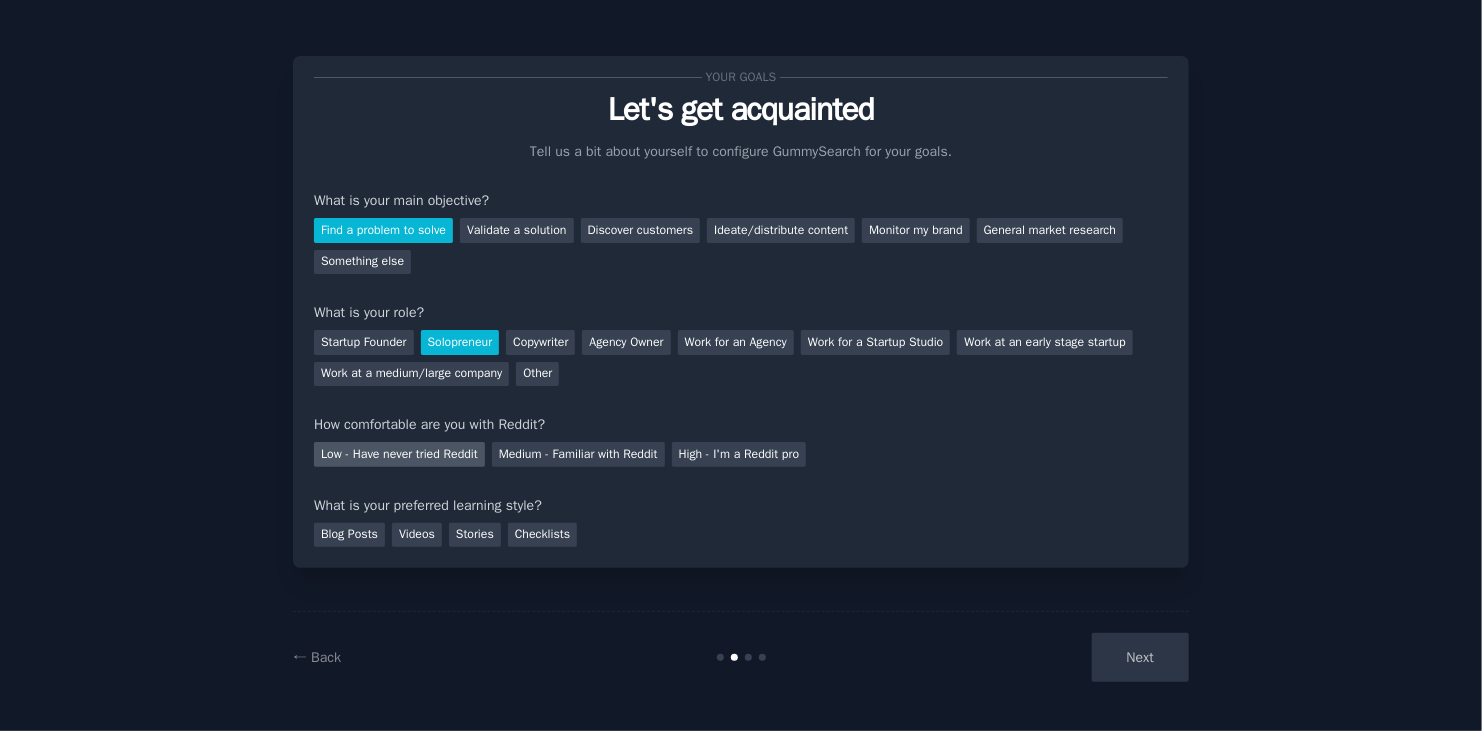 click on "Low - Have never tried Reddit" at bounding box center [399, 454] 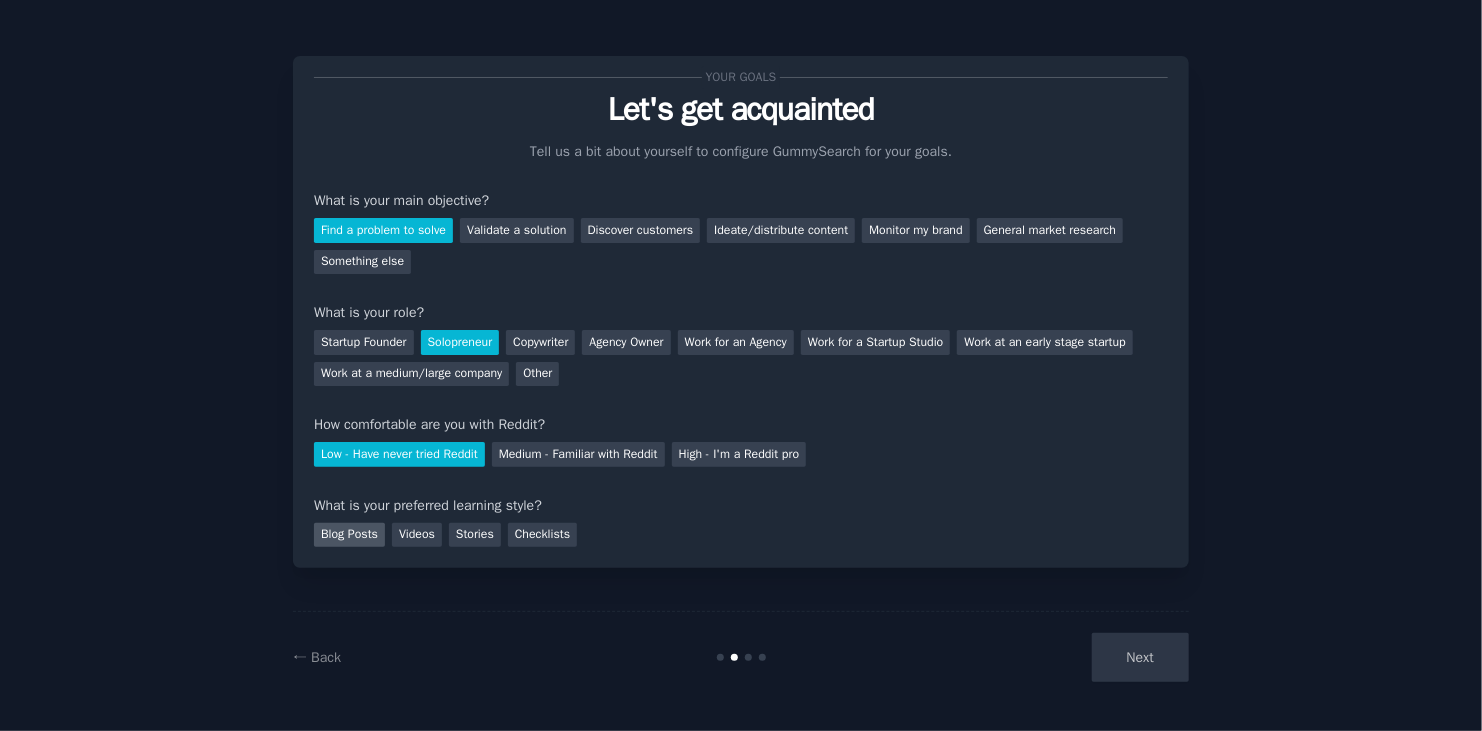 click on "Blog Posts" at bounding box center [349, 535] 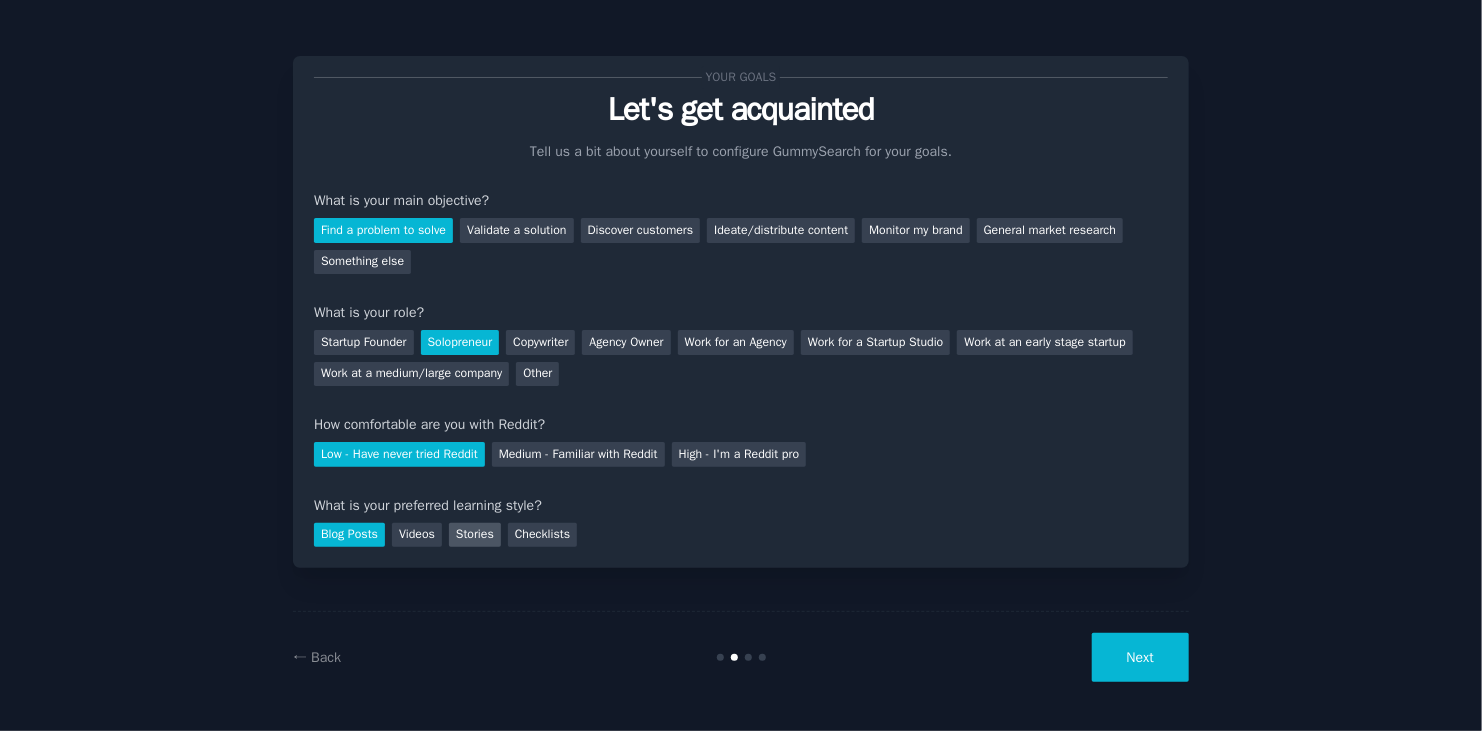 click on "Stories" at bounding box center [475, 535] 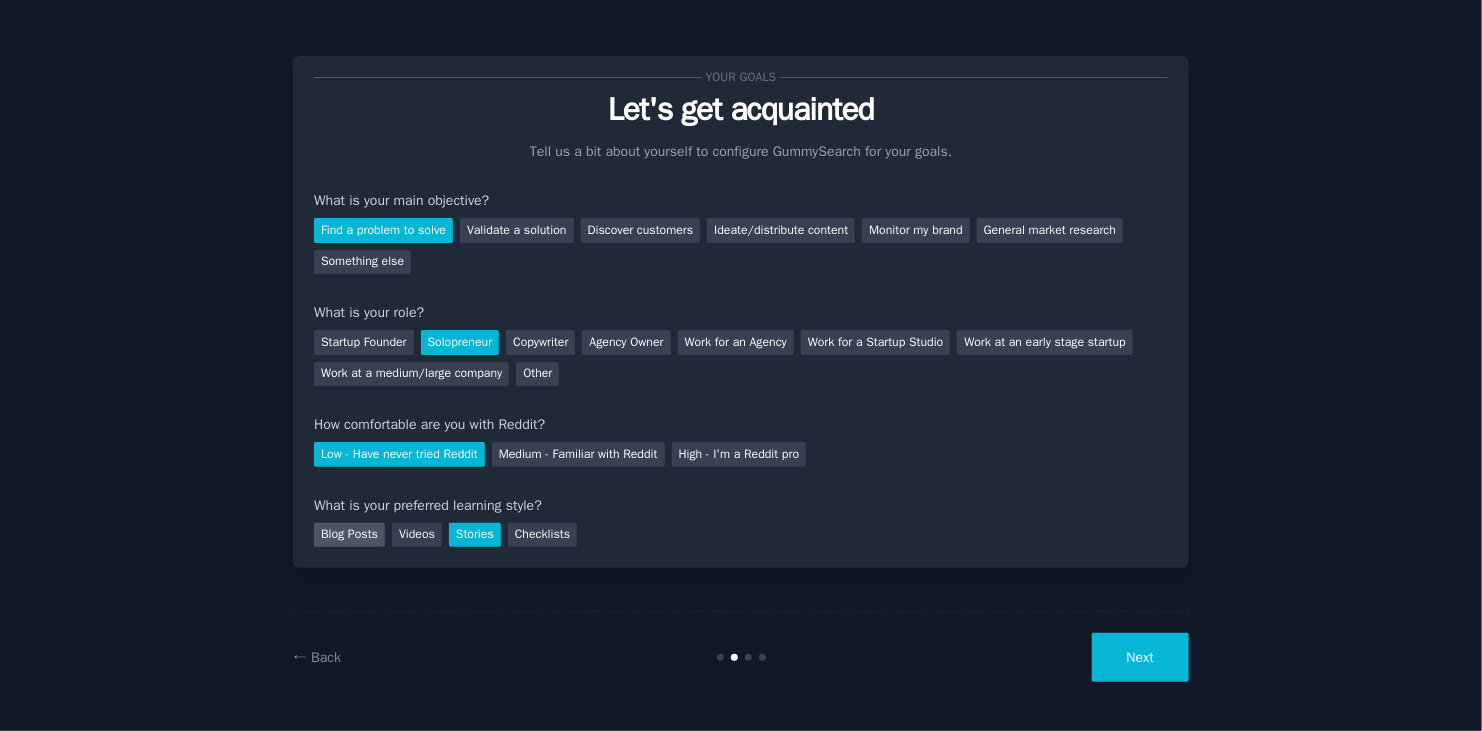 click on "Blog Posts" at bounding box center [349, 535] 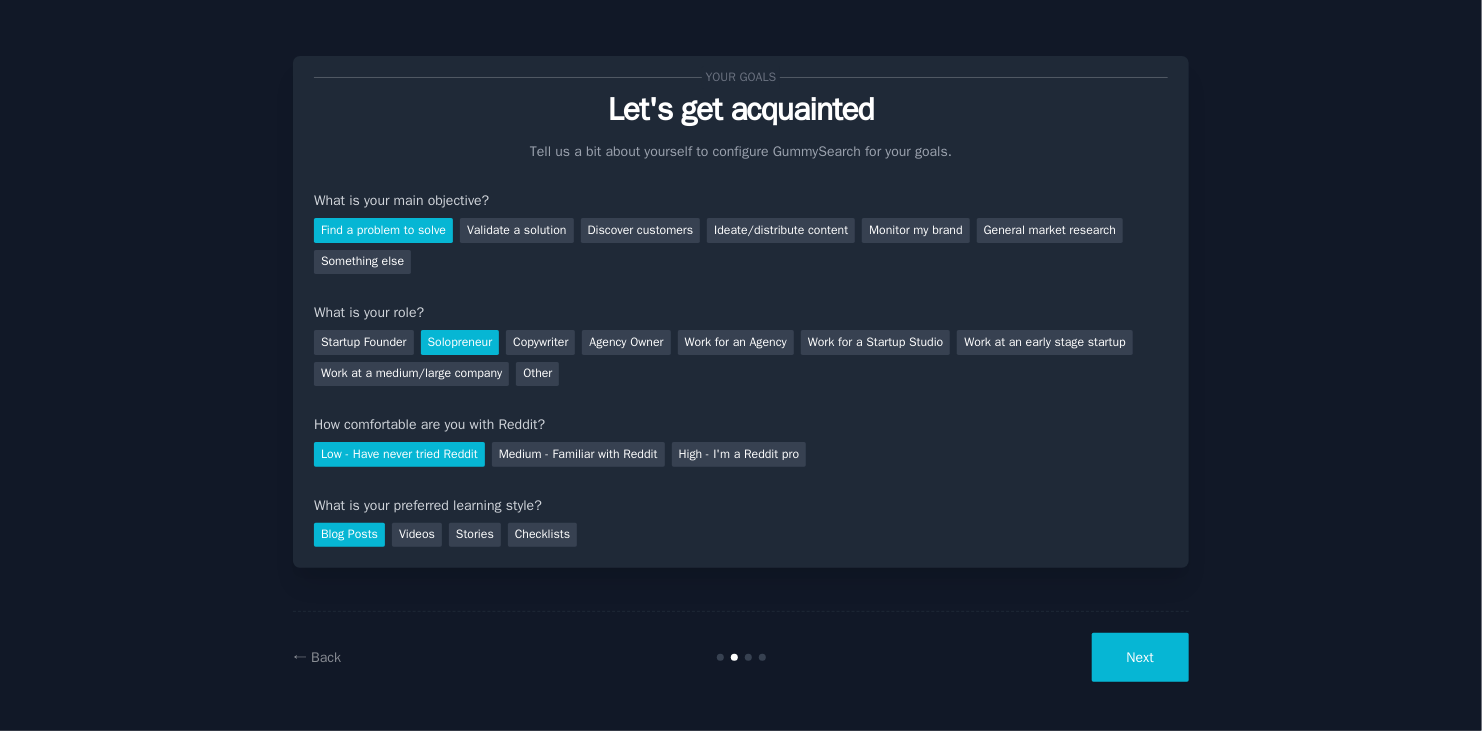click on "Next" at bounding box center [1140, 657] 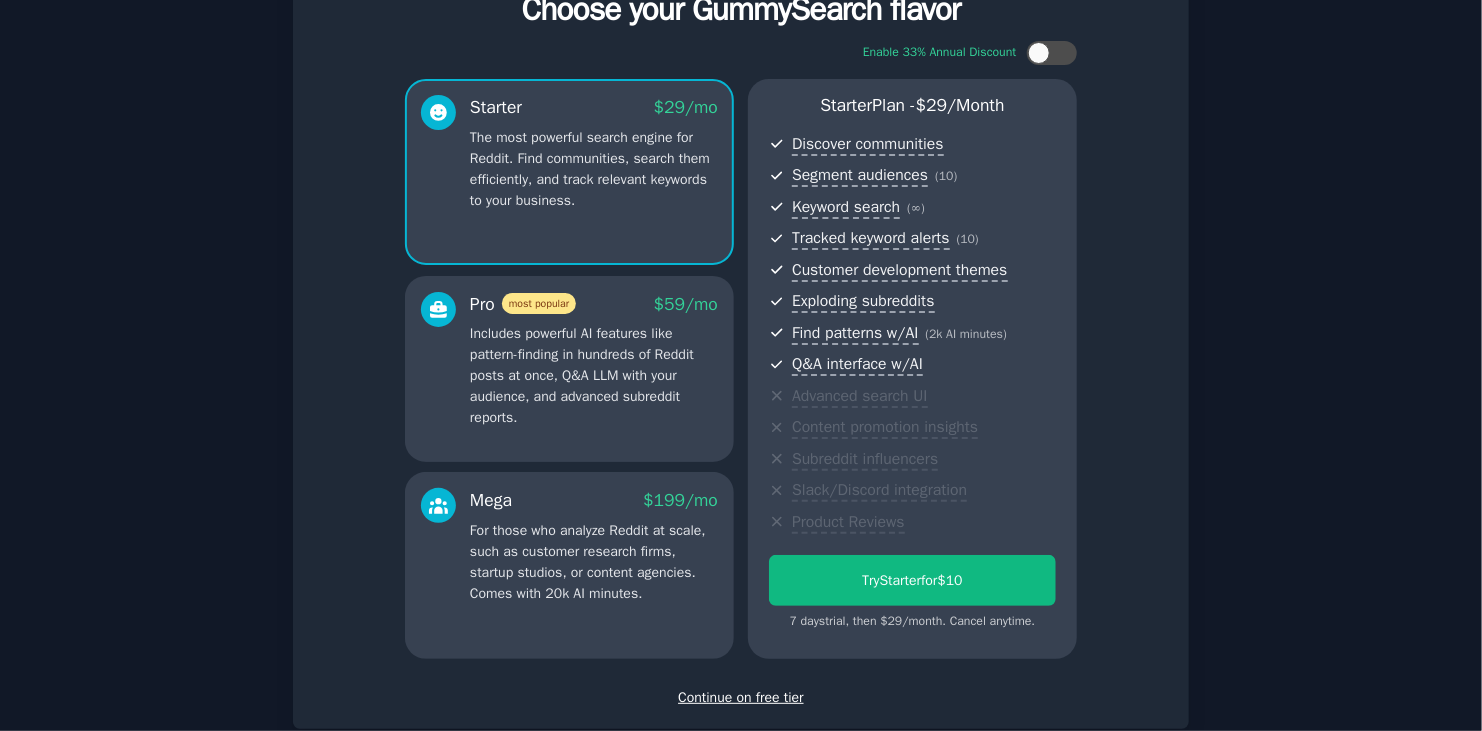 scroll, scrollTop: 200, scrollLeft: 0, axis: vertical 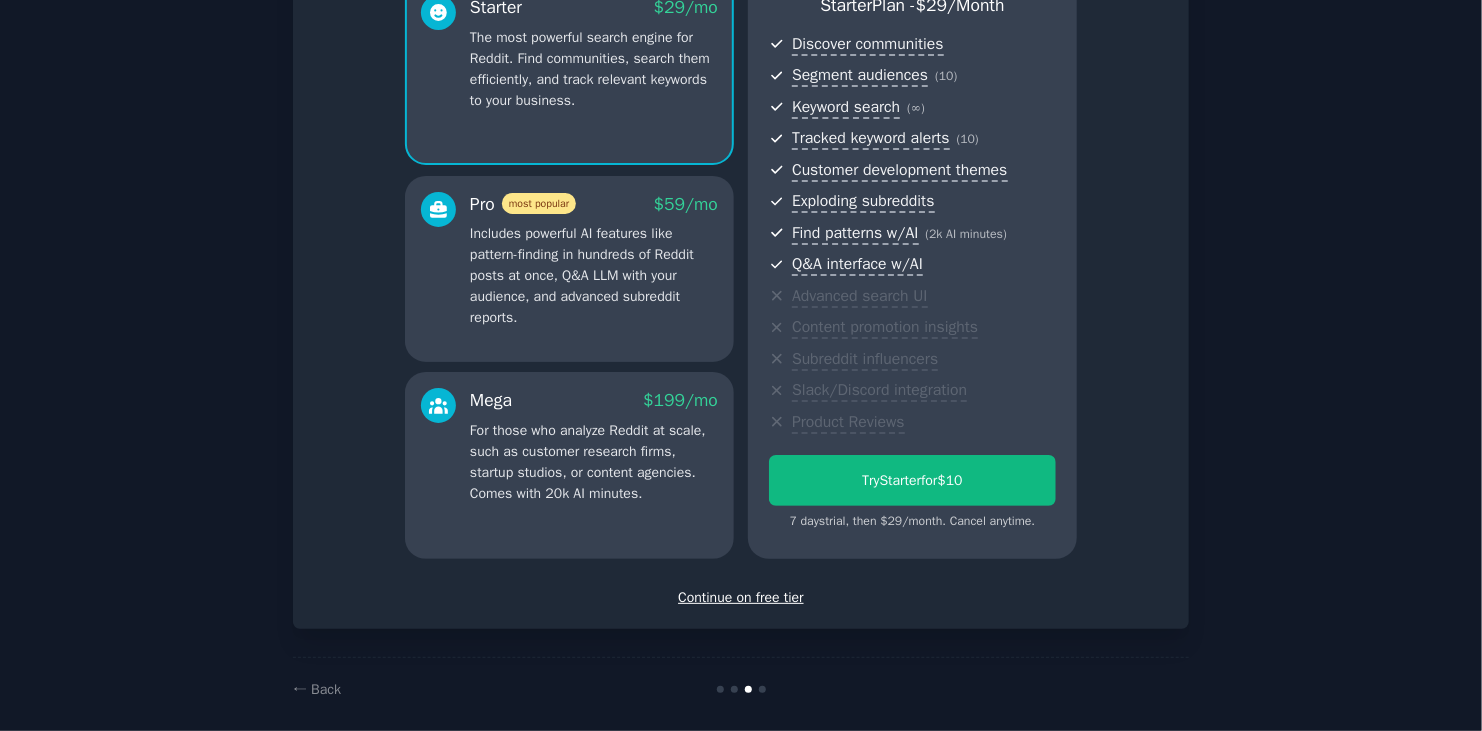 click on "Continue on free tier" at bounding box center [741, 597] 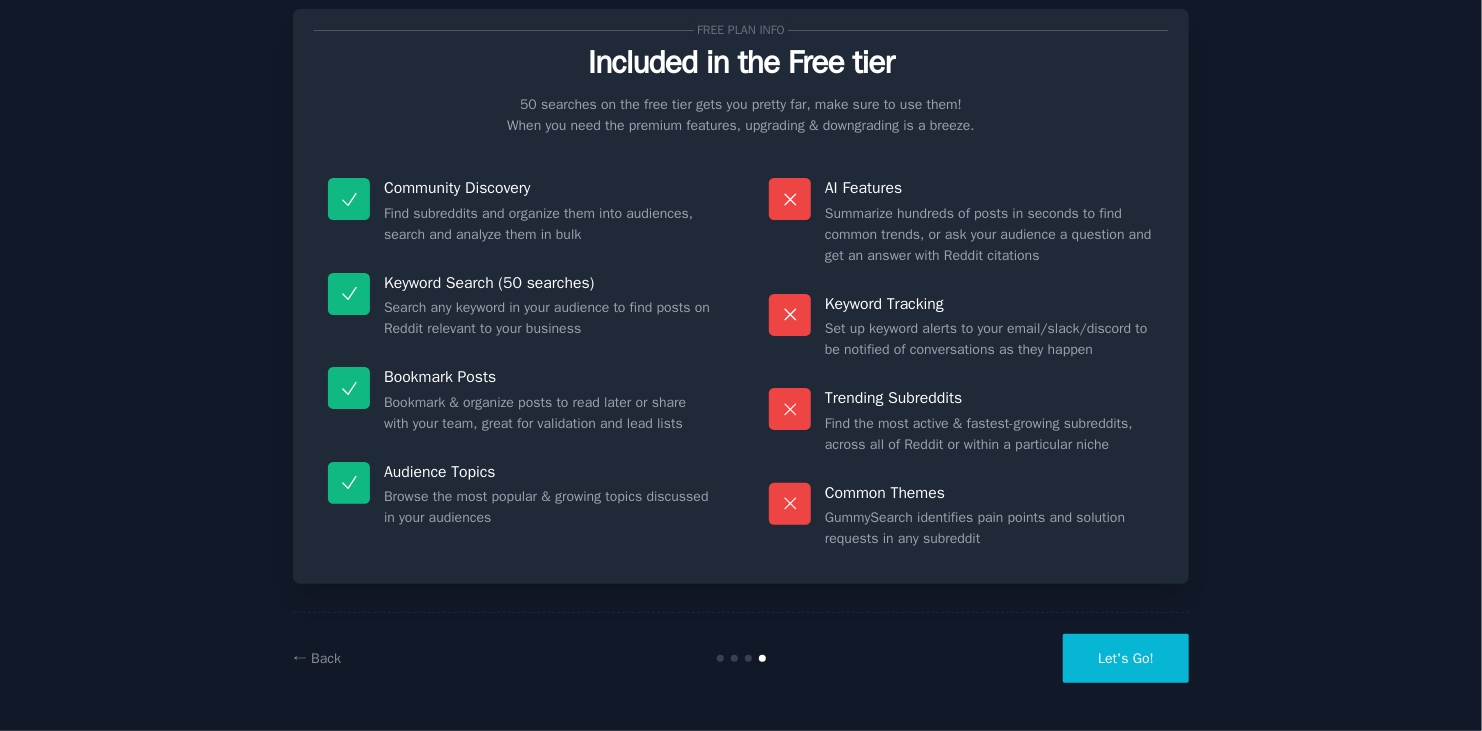 click on "Let's Go!" at bounding box center (1126, 658) 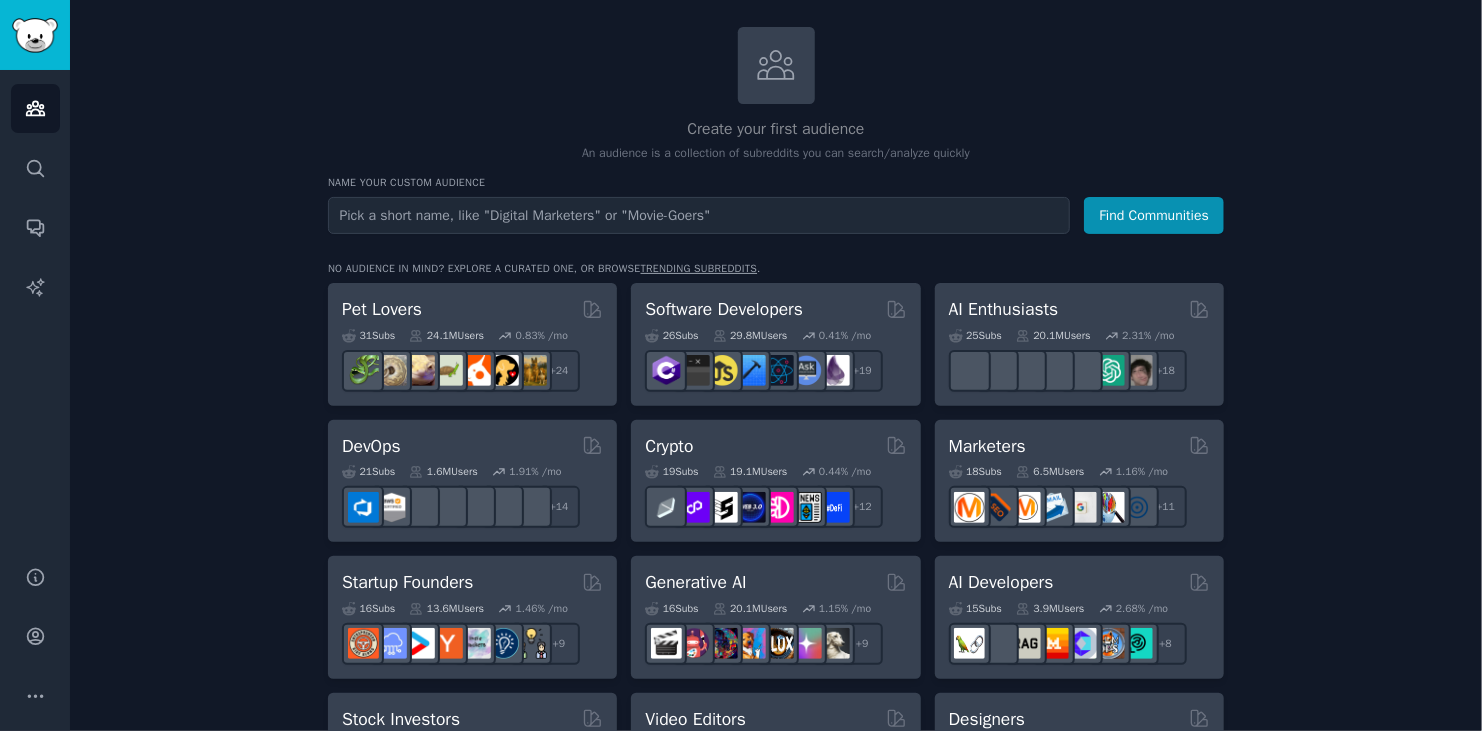 scroll, scrollTop: 0, scrollLeft: 0, axis: both 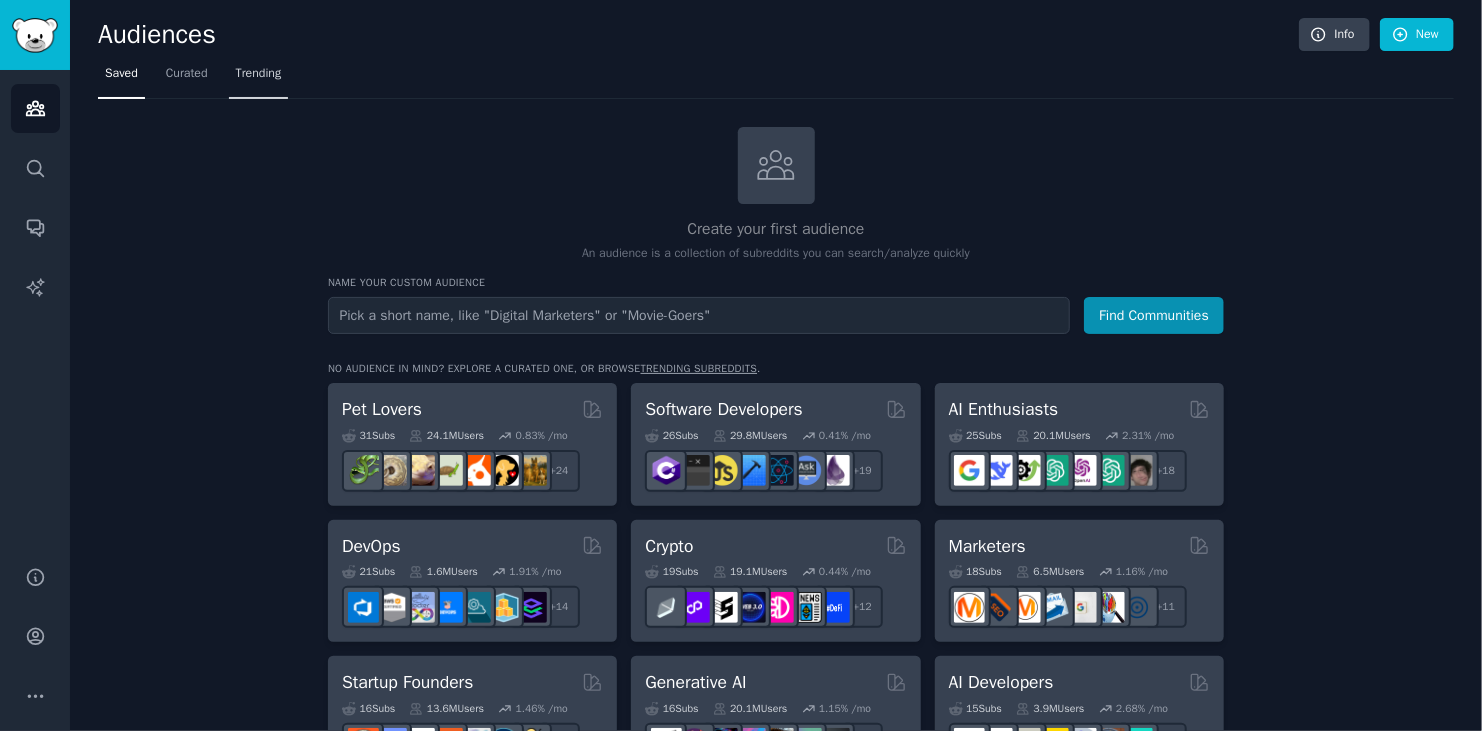 click on "Trending" at bounding box center [259, 74] 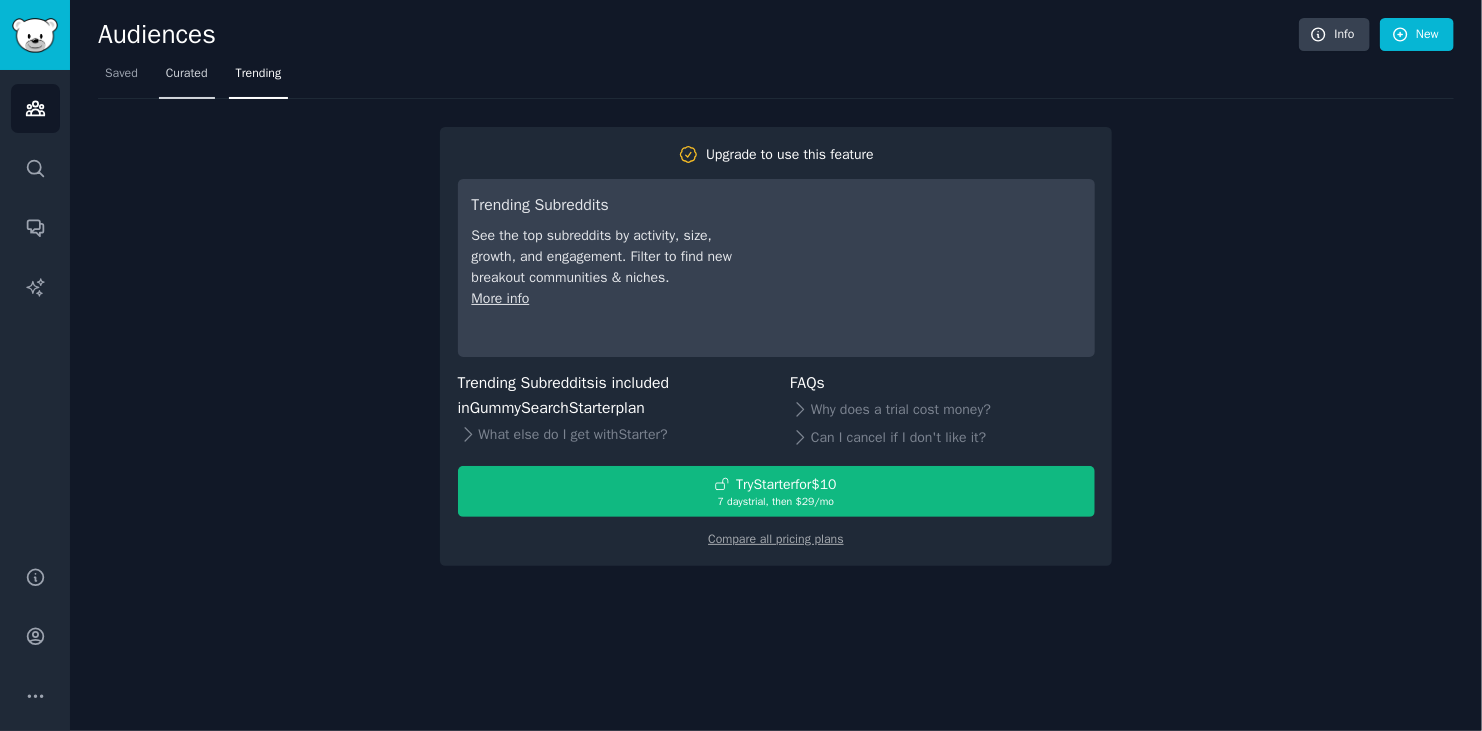 click on "Curated" at bounding box center (187, 74) 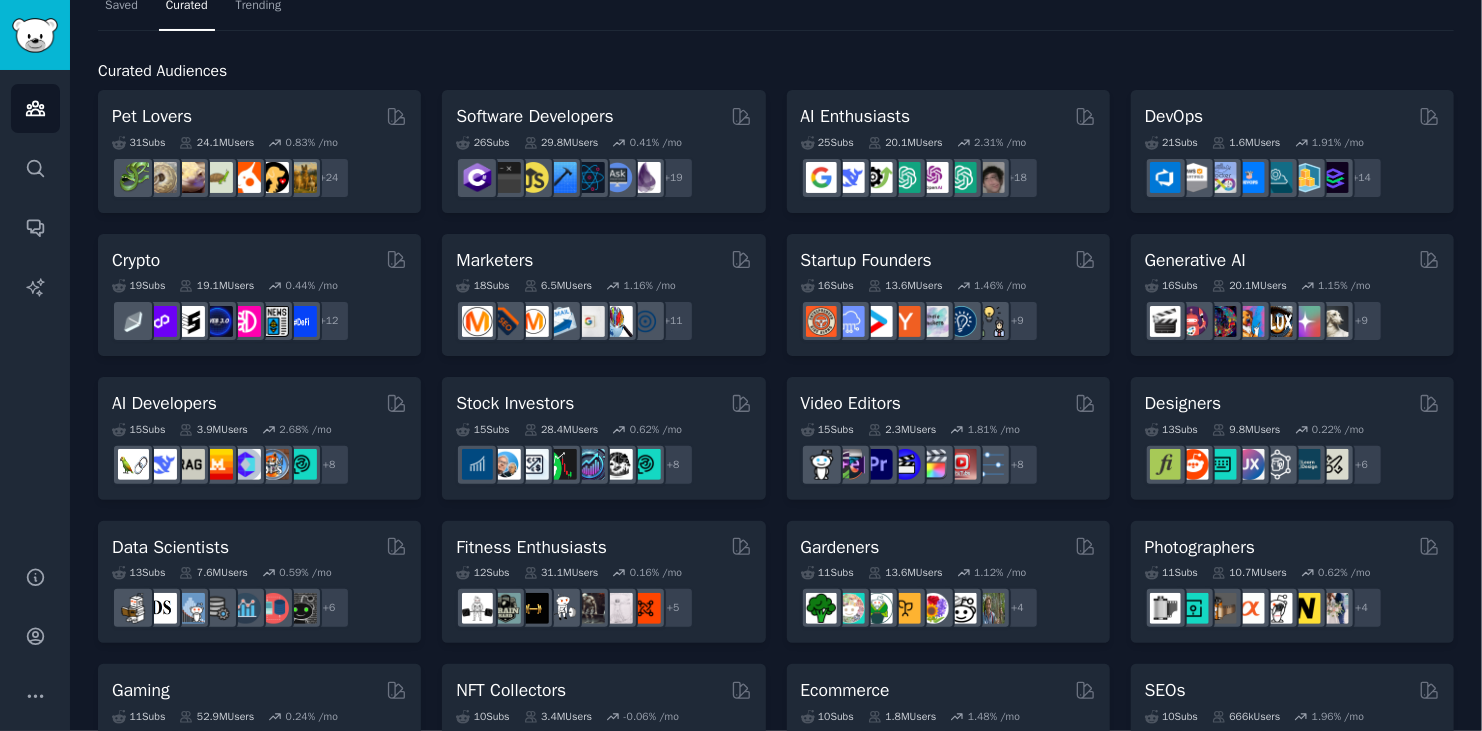scroll, scrollTop: 0, scrollLeft: 0, axis: both 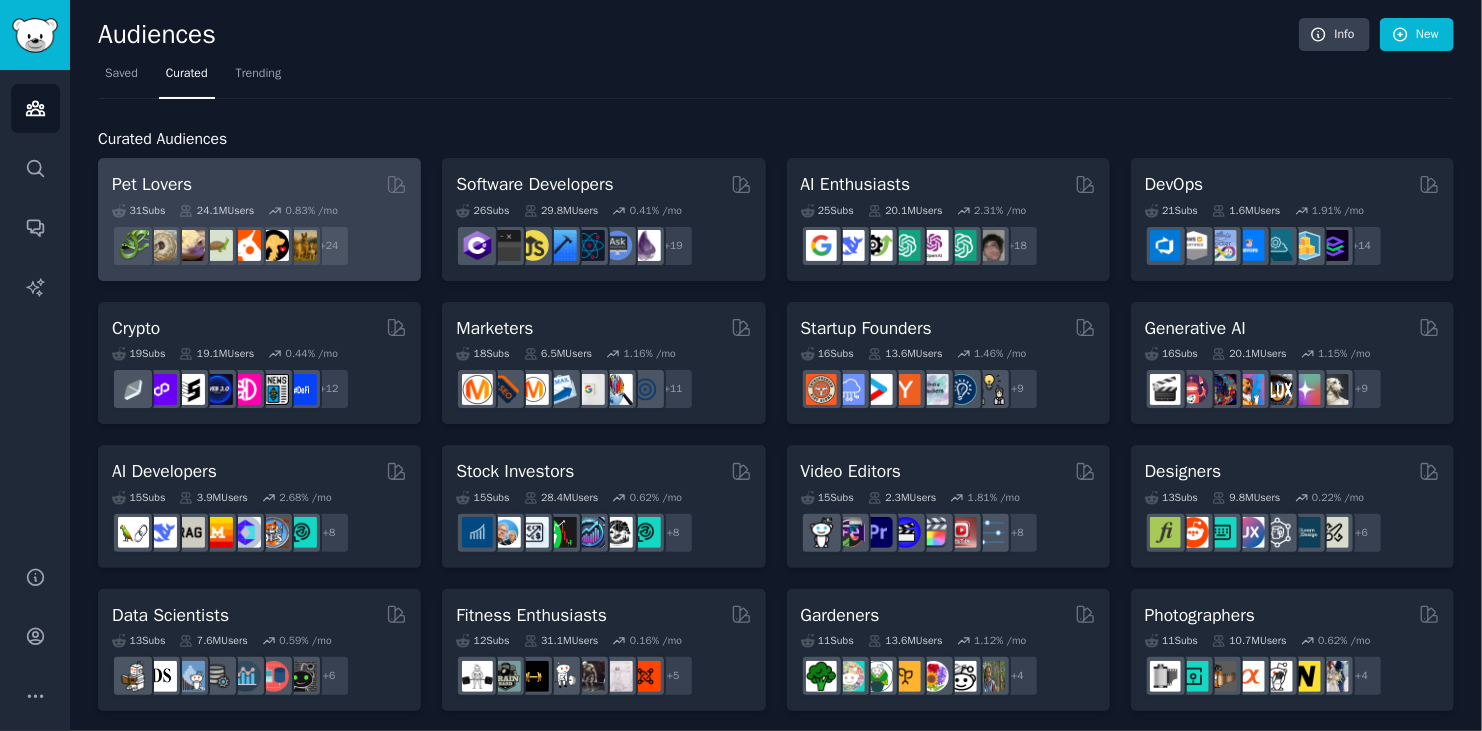 click on "Pet Lovers" at bounding box center [259, 184] 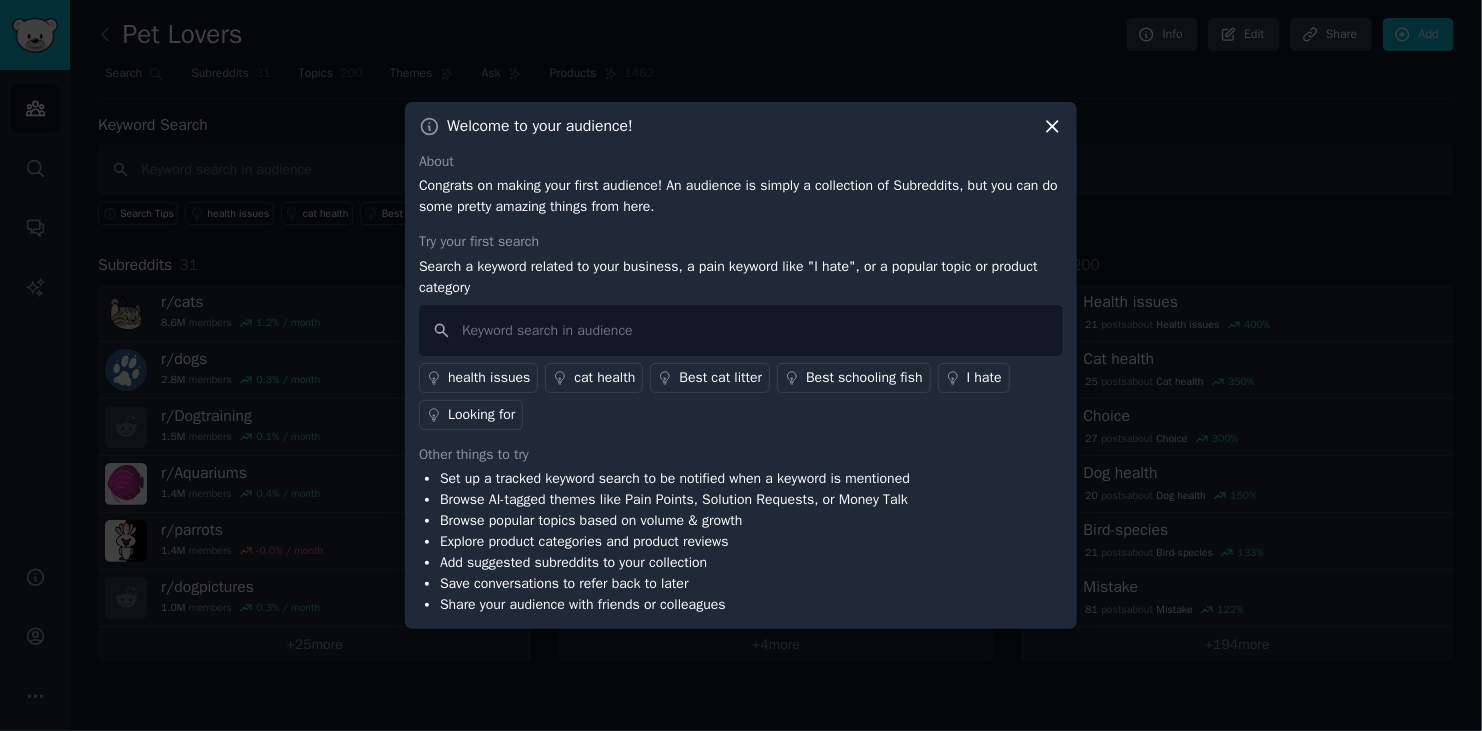click on "health issues" at bounding box center [489, 377] 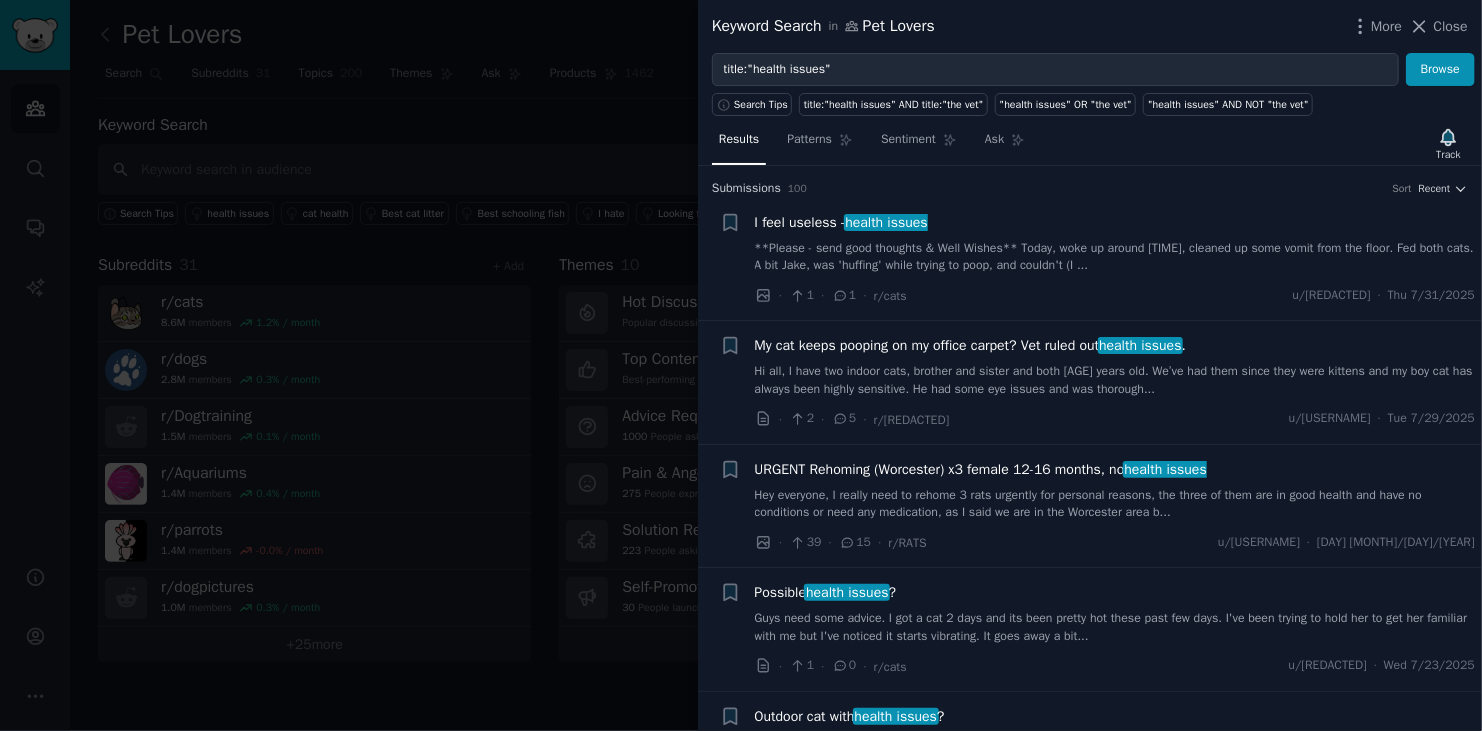 click on "Guys need some advice. I got a cat 2 days and its been pretty hot these past few days. I've been trying to hold her to get her familiar with me but I've noticed it starts vibrating. It goes away a bit..." at bounding box center [1115, 627] 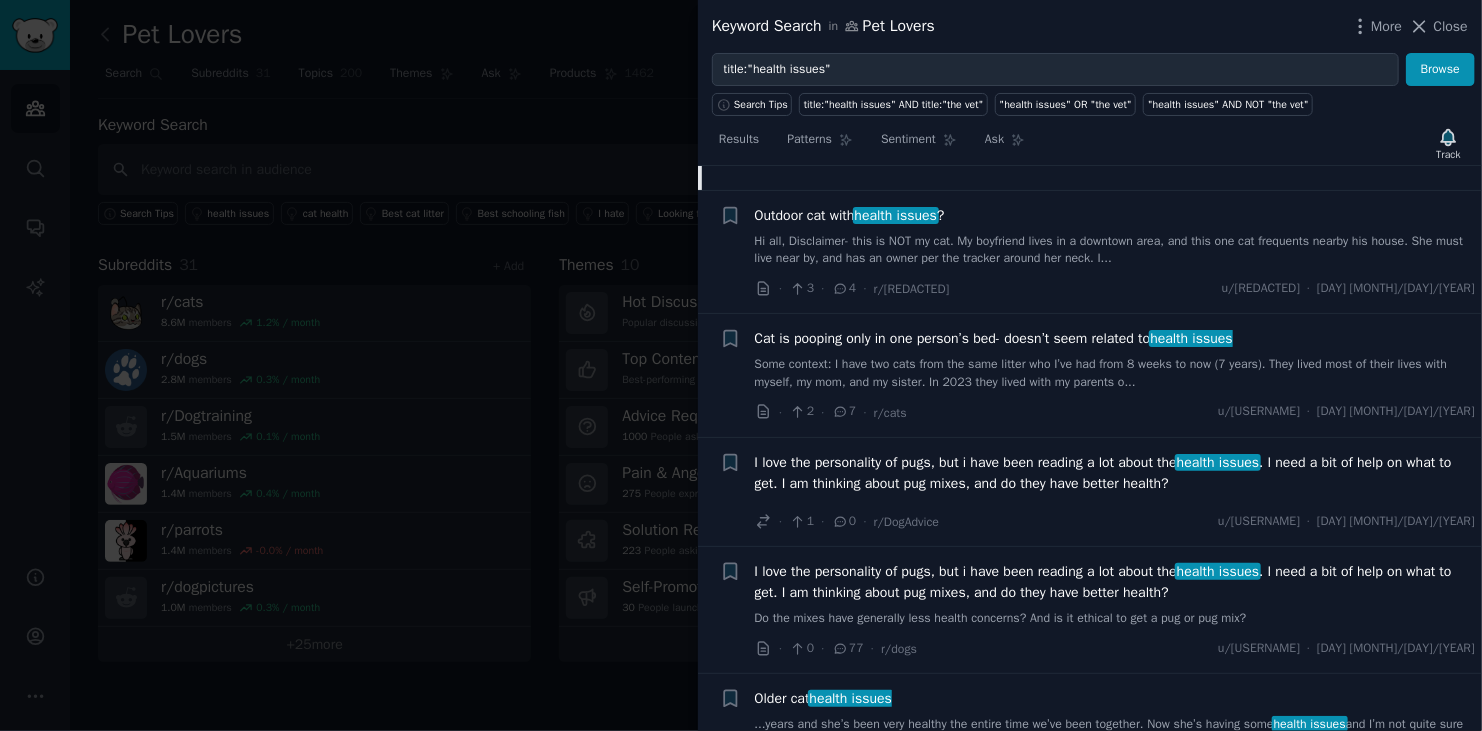 scroll, scrollTop: 1101, scrollLeft: 0, axis: vertical 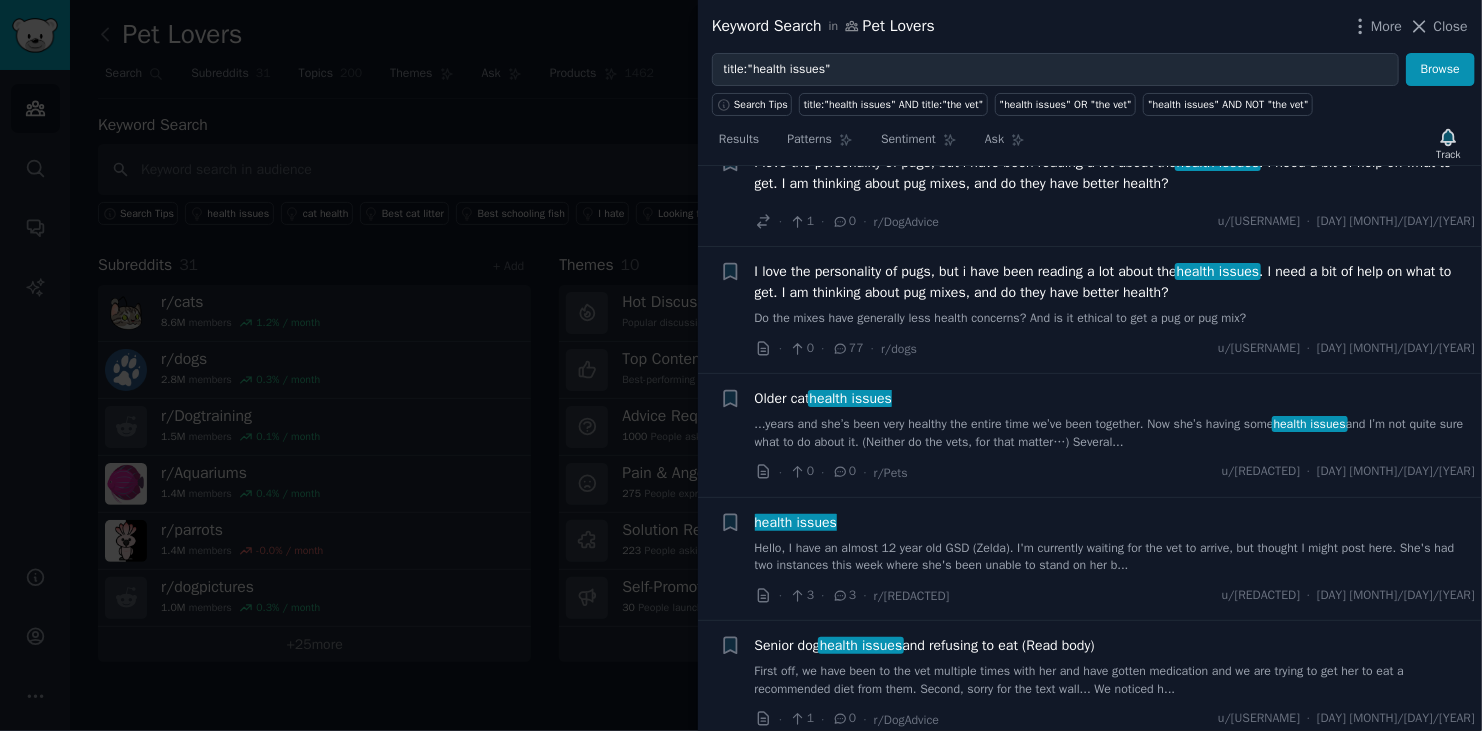 click on "...years and she’s been very healthy the entire time we’ve been together. Now she’s having some  health issues  and I’m not quite sure what to do about it. (Neither do the vets, for that matter…)
Several..." at bounding box center (1115, 433) 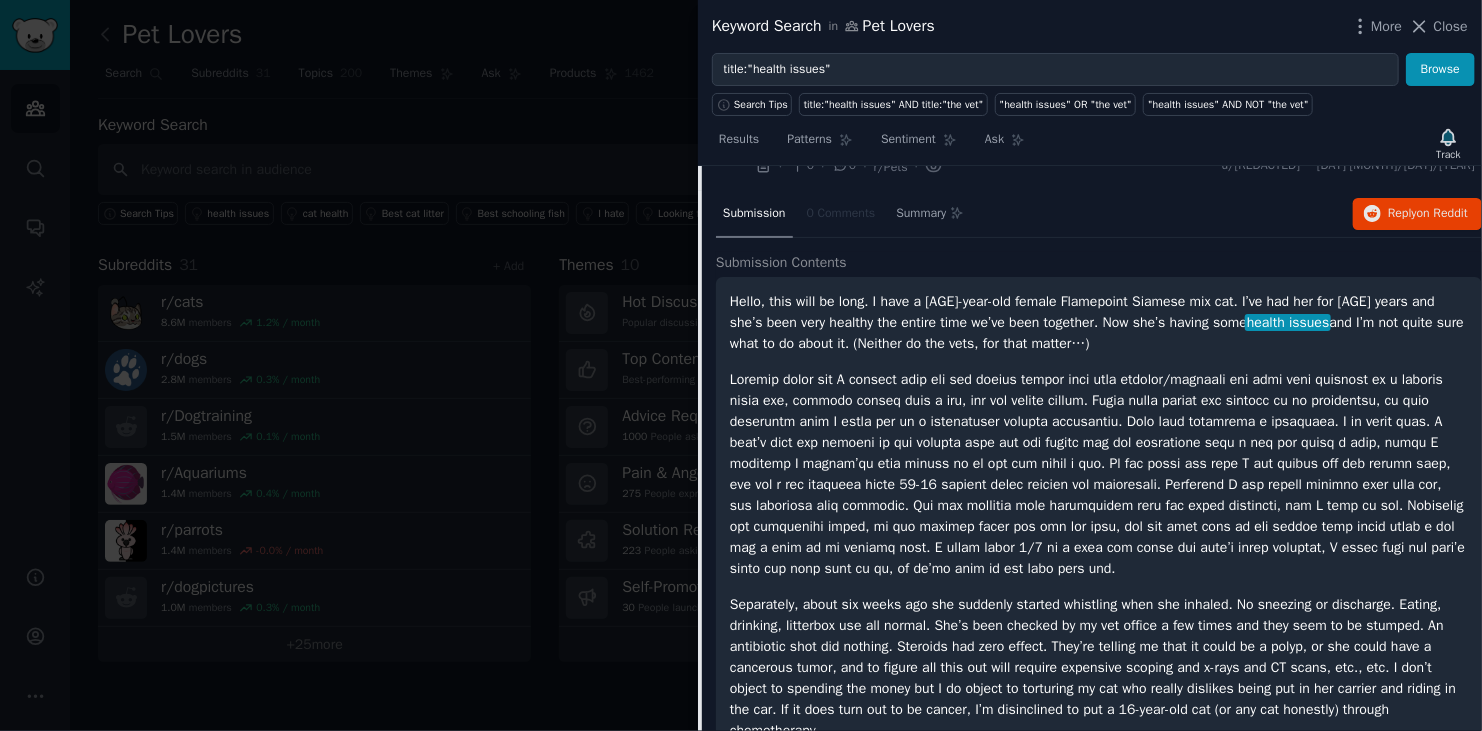 scroll, scrollTop: 1007, scrollLeft: 0, axis: vertical 